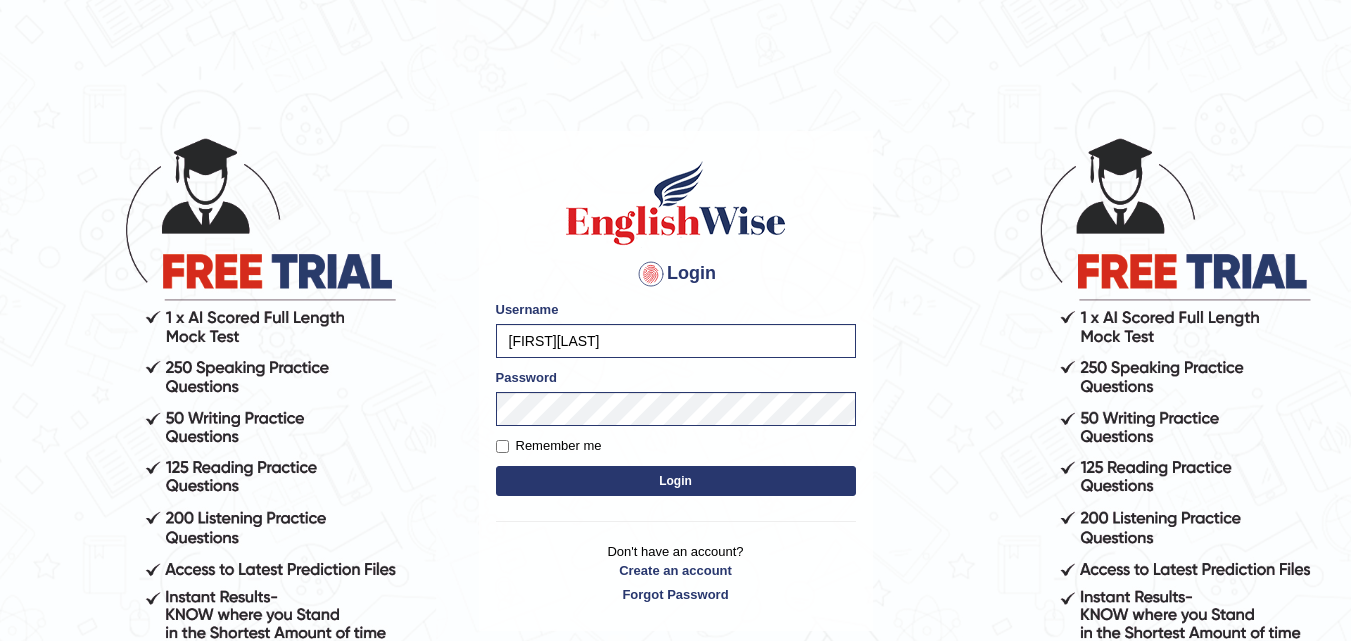 scroll, scrollTop: 0, scrollLeft: 0, axis: both 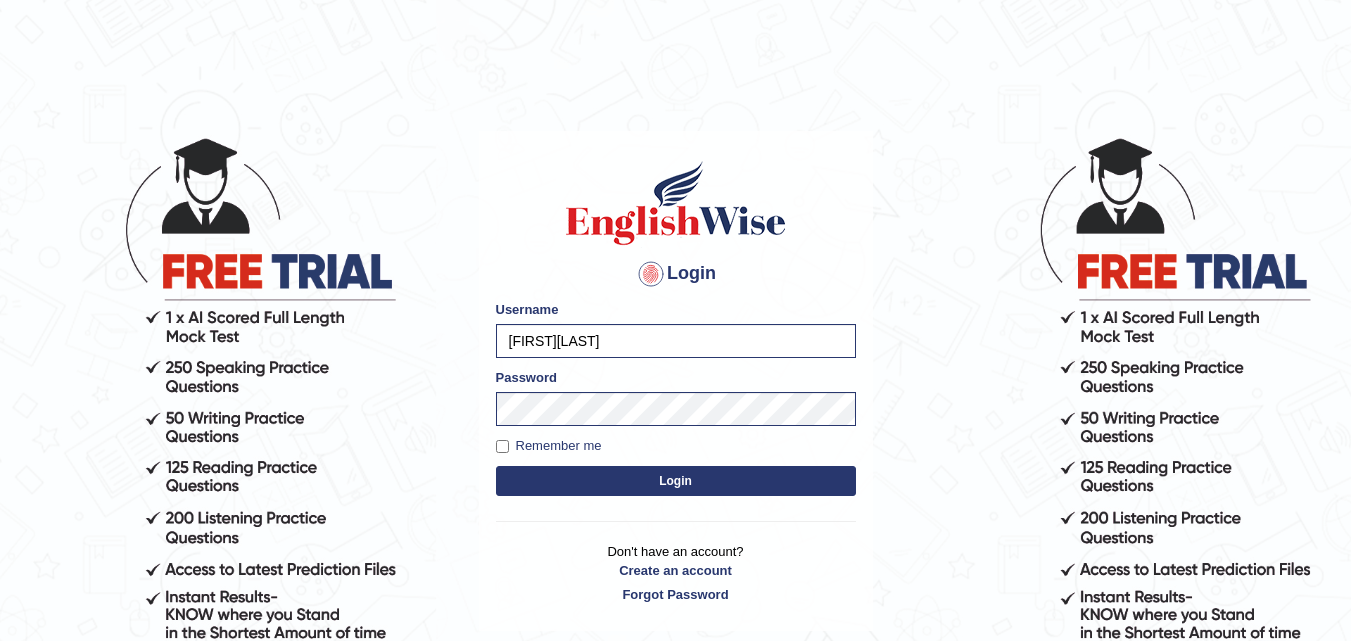 click on "Login" at bounding box center [676, 481] 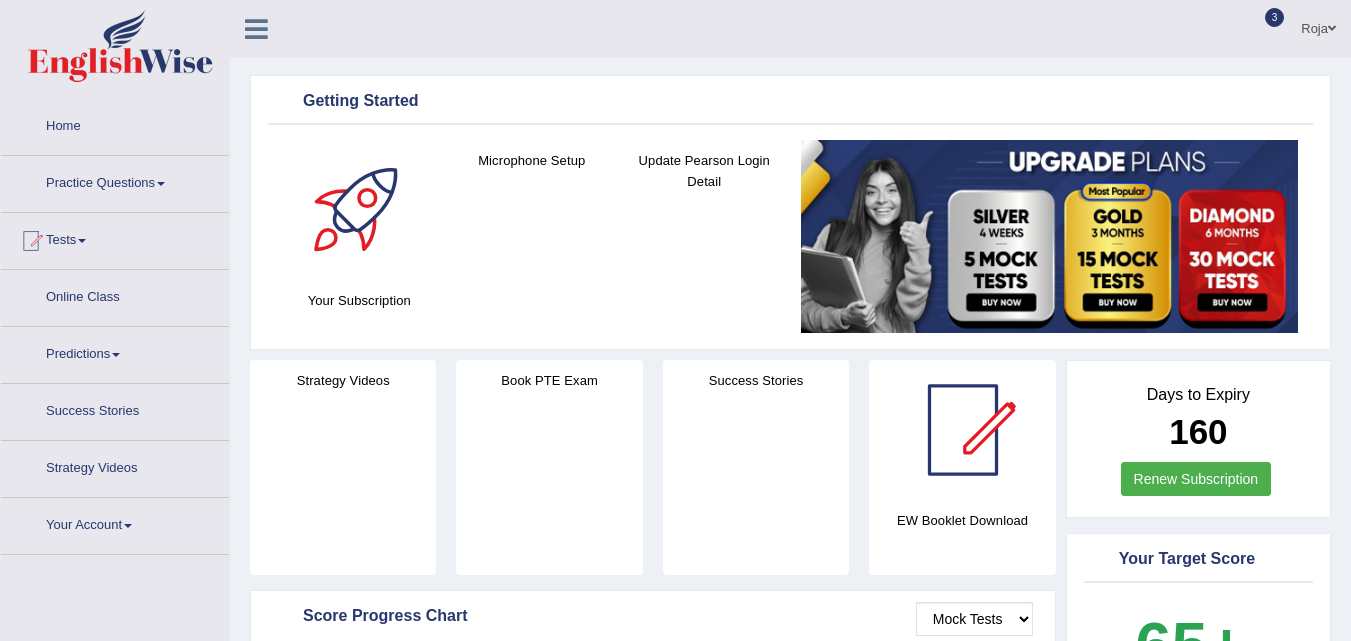 scroll, scrollTop: 0, scrollLeft: 0, axis: both 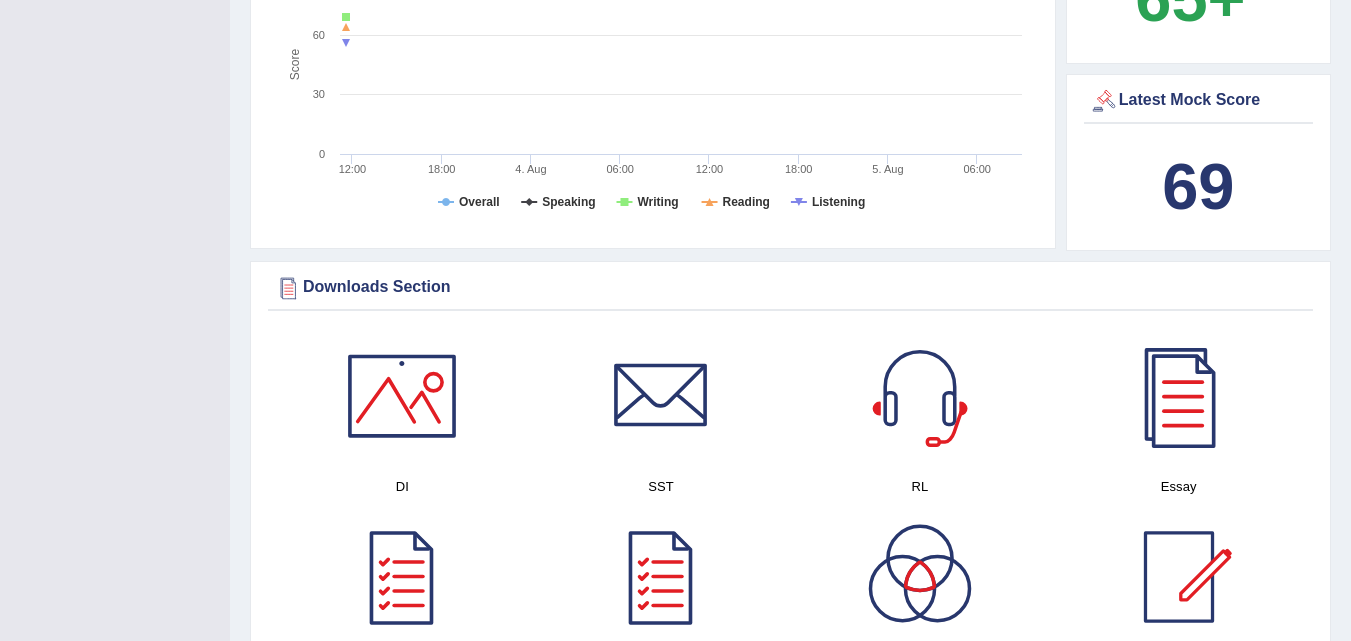drag, startPoint x: 1344, startPoint y: 323, endPoint x: 1353, endPoint y: 291, distance: 33.24154 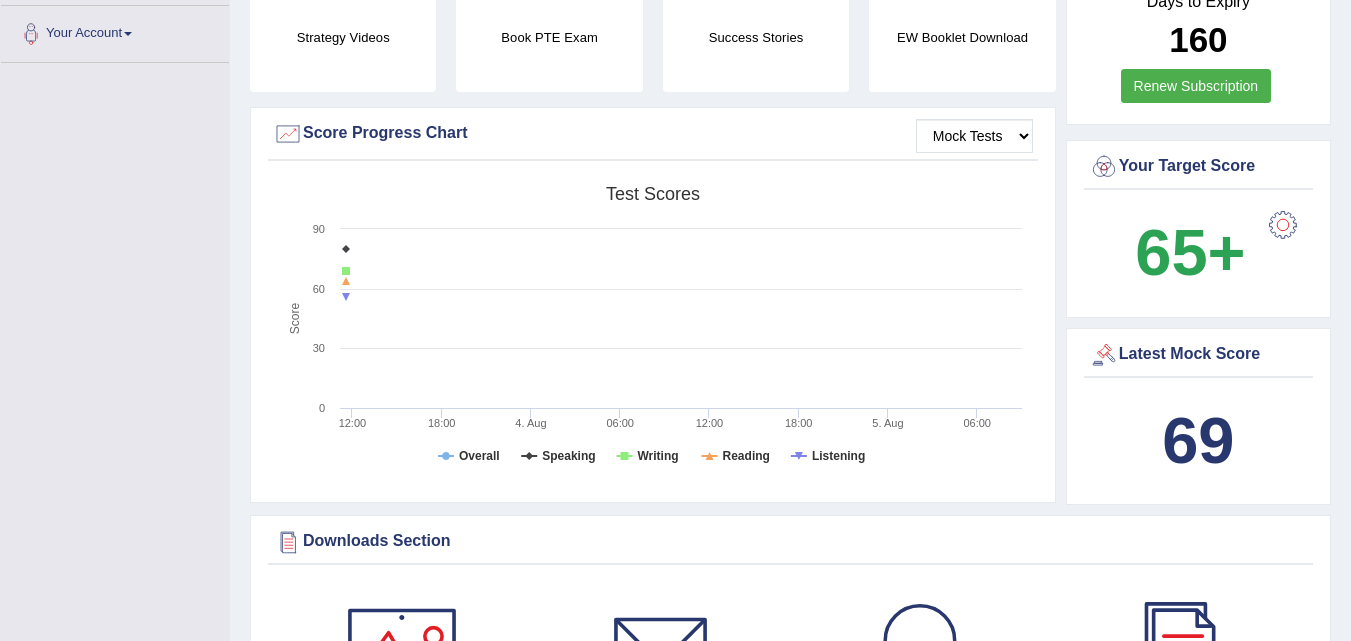 scroll, scrollTop: 486, scrollLeft: 0, axis: vertical 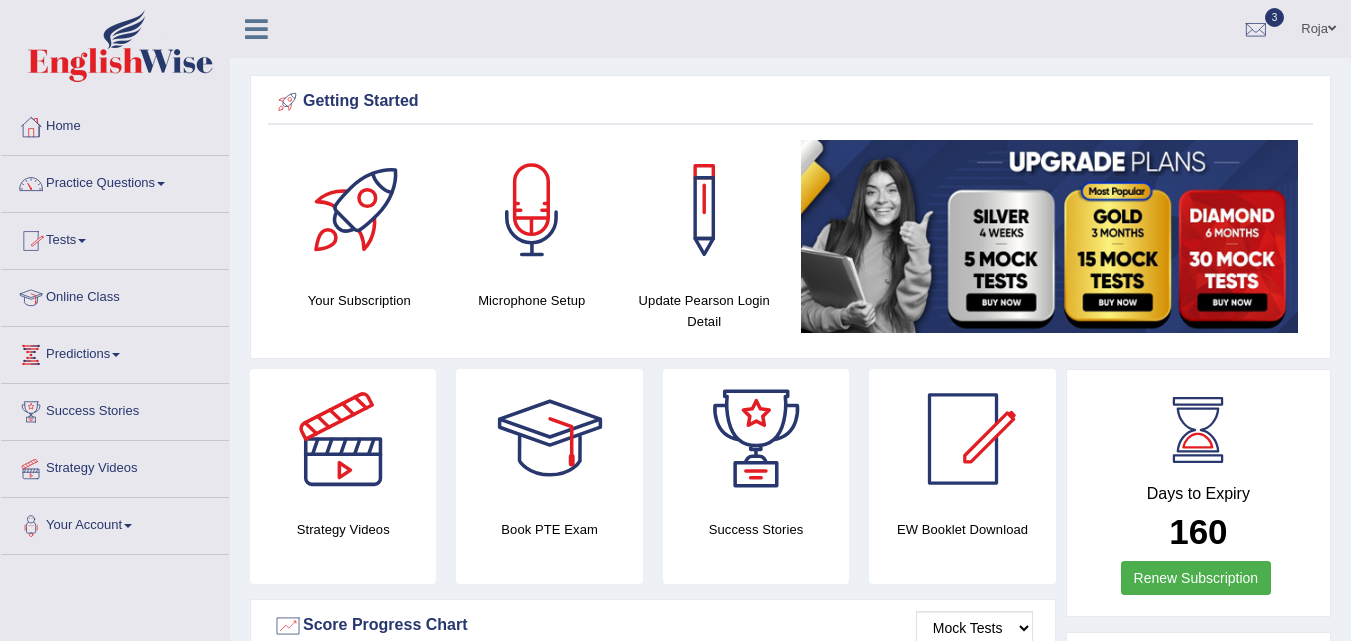 click on "Online Class" at bounding box center [115, 295] 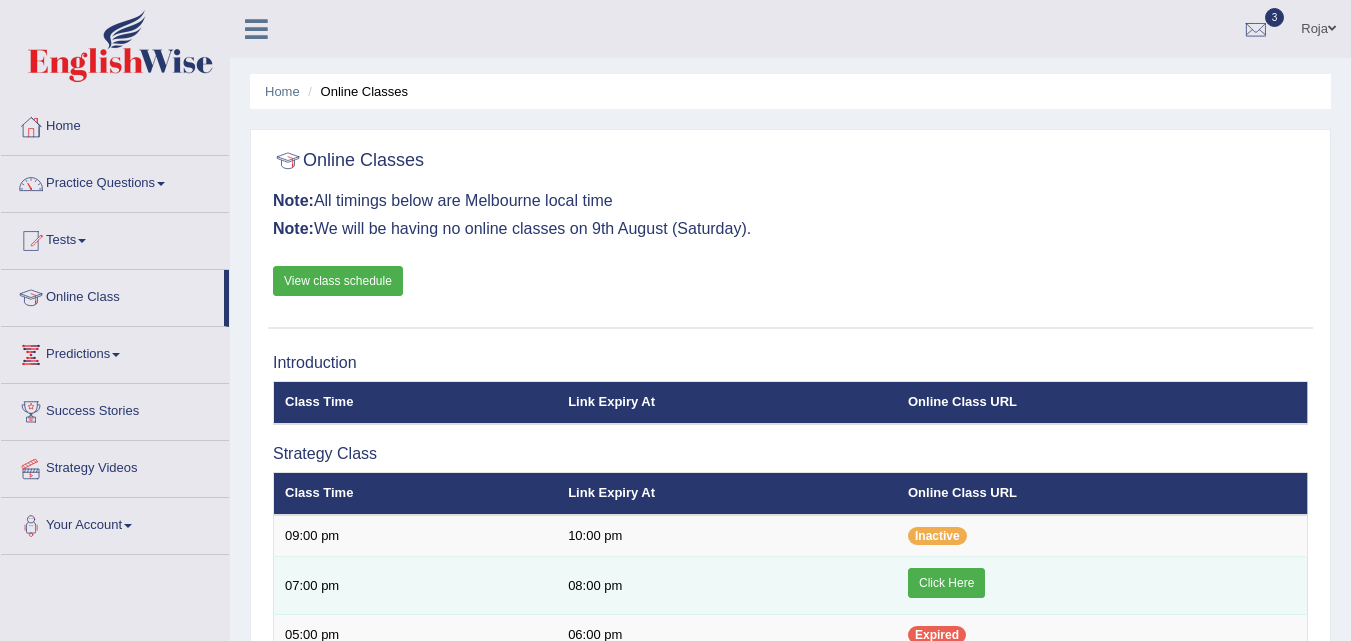 scroll, scrollTop: 0, scrollLeft: 0, axis: both 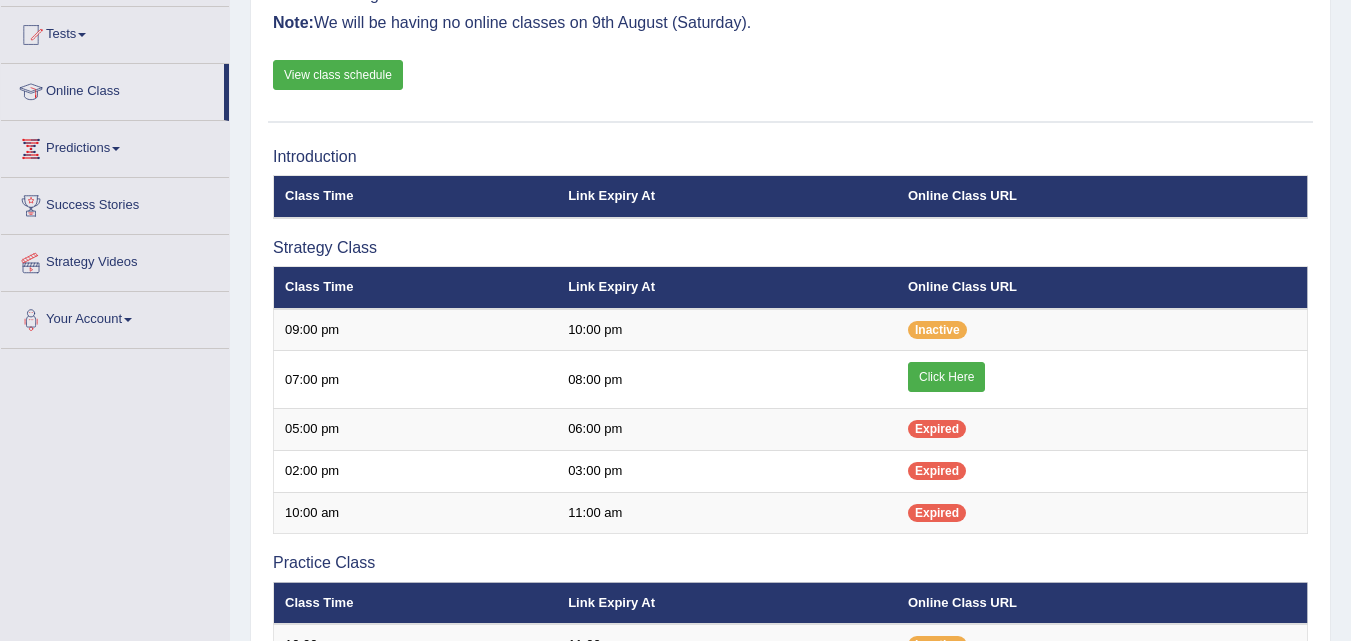 click on "View class schedule" at bounding box center [338, 75] 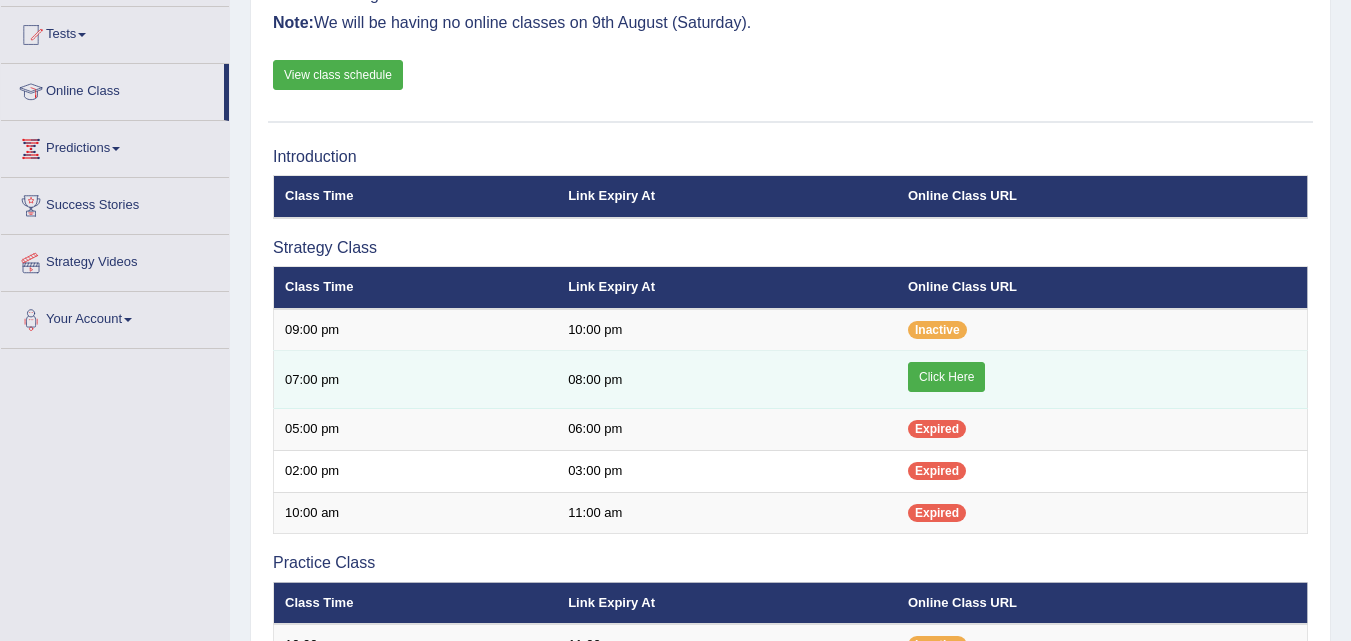 click on "Click Here" at bounding box center [946, 377] 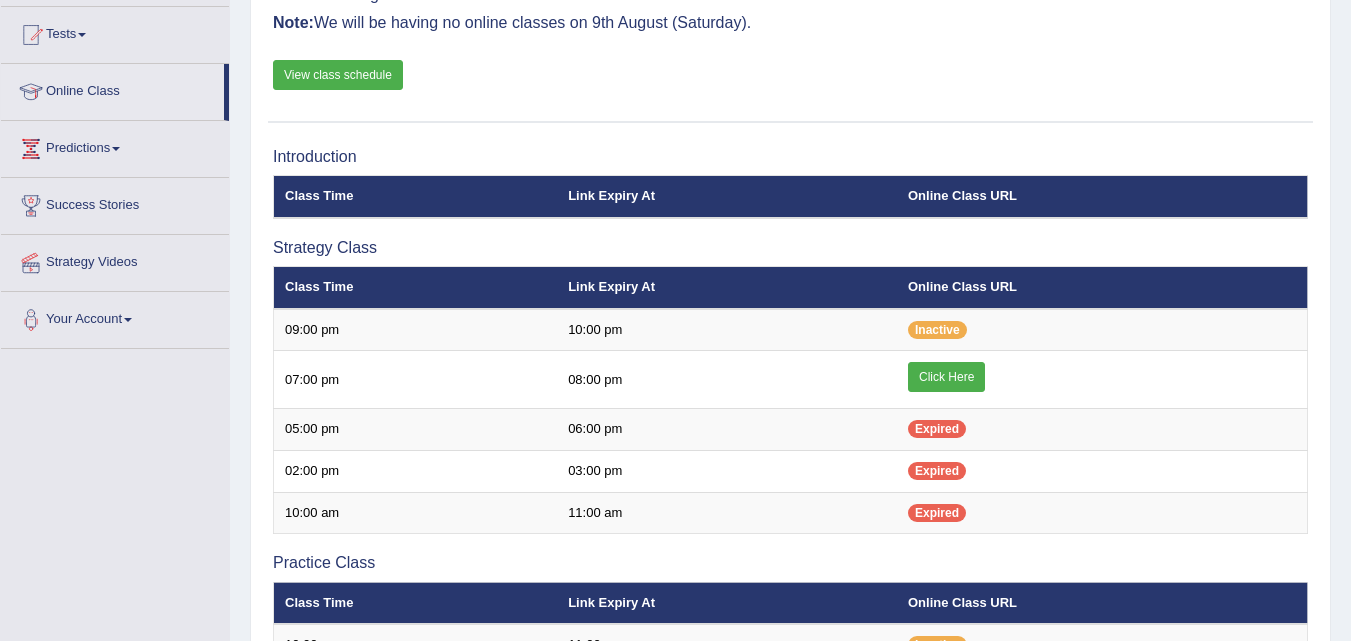 scroll, scrollTop: 206, scrollLeft: 0, axis: vertical 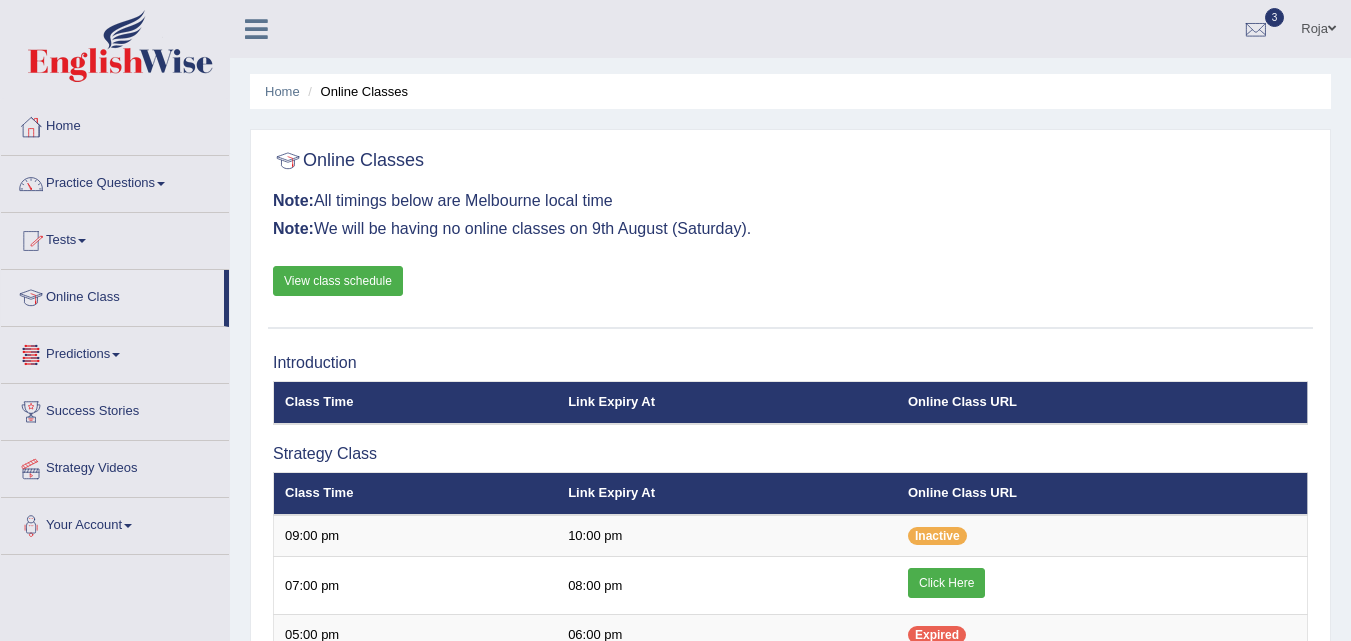 click on "Practice Questions" at bounding box center [115, 181] 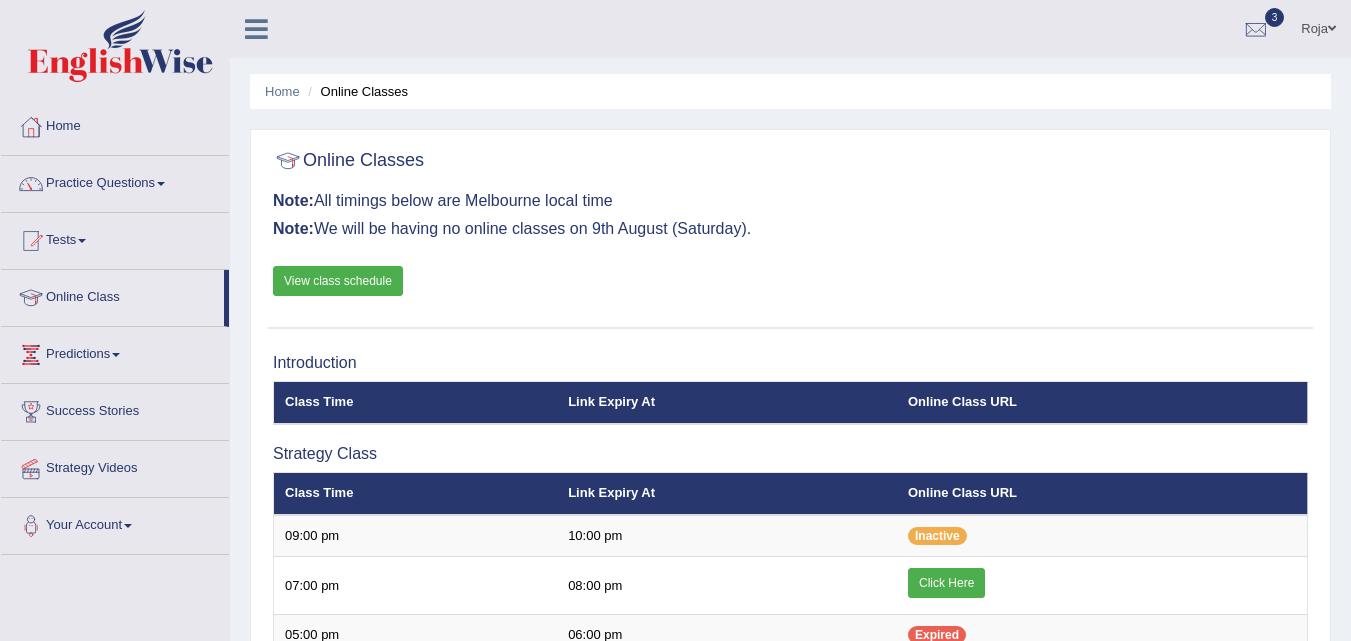 scroll, scrollTop: 0, scrollLeft: 0, axis: both 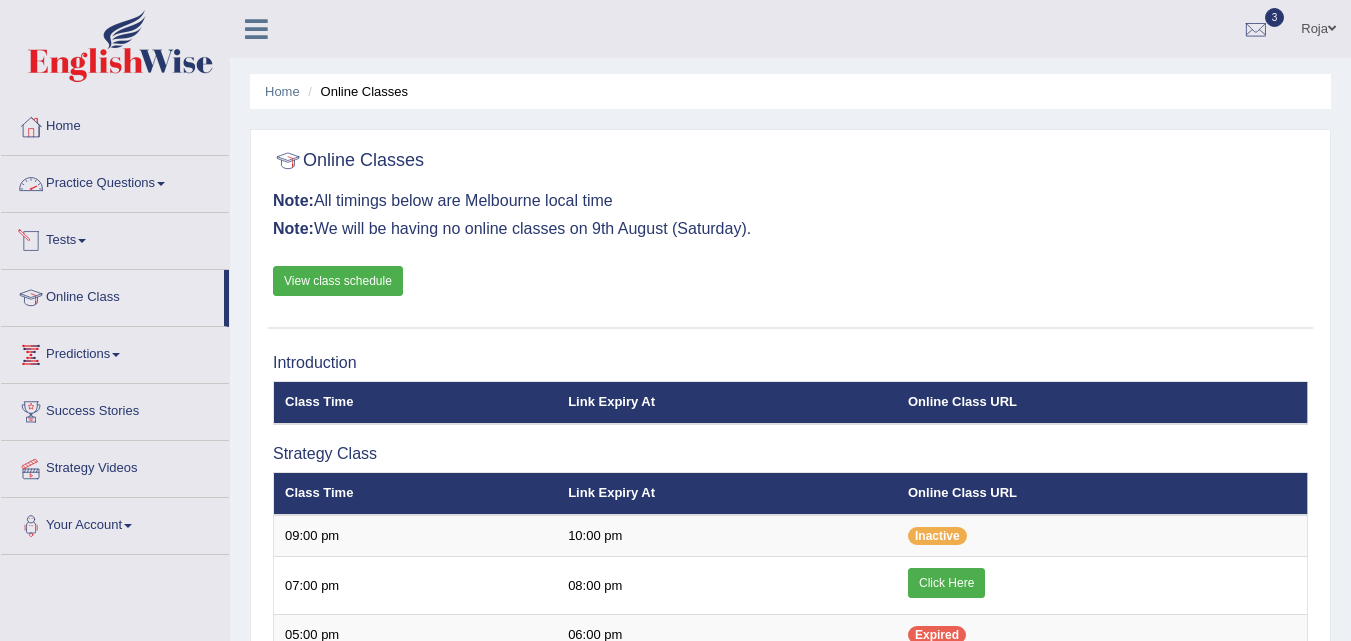 click on "Practice Questions" at bounding box center [115, 181] 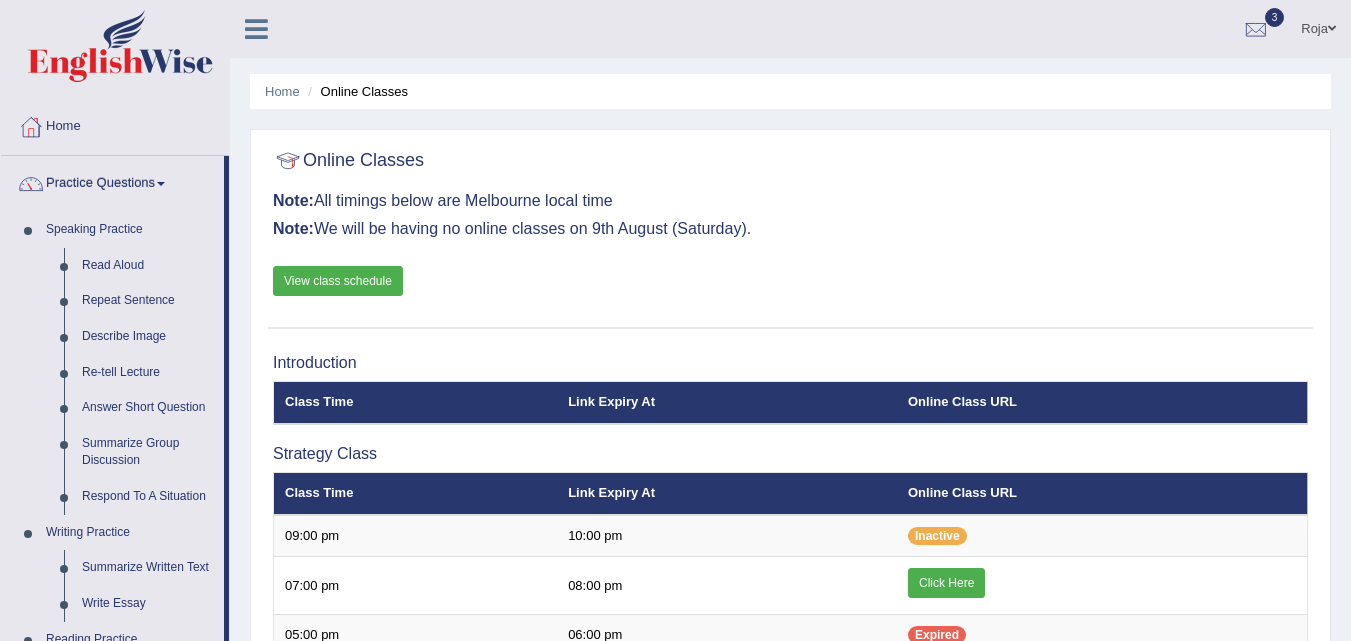 click on "Practice Questions" at bounding box center [112, 181] 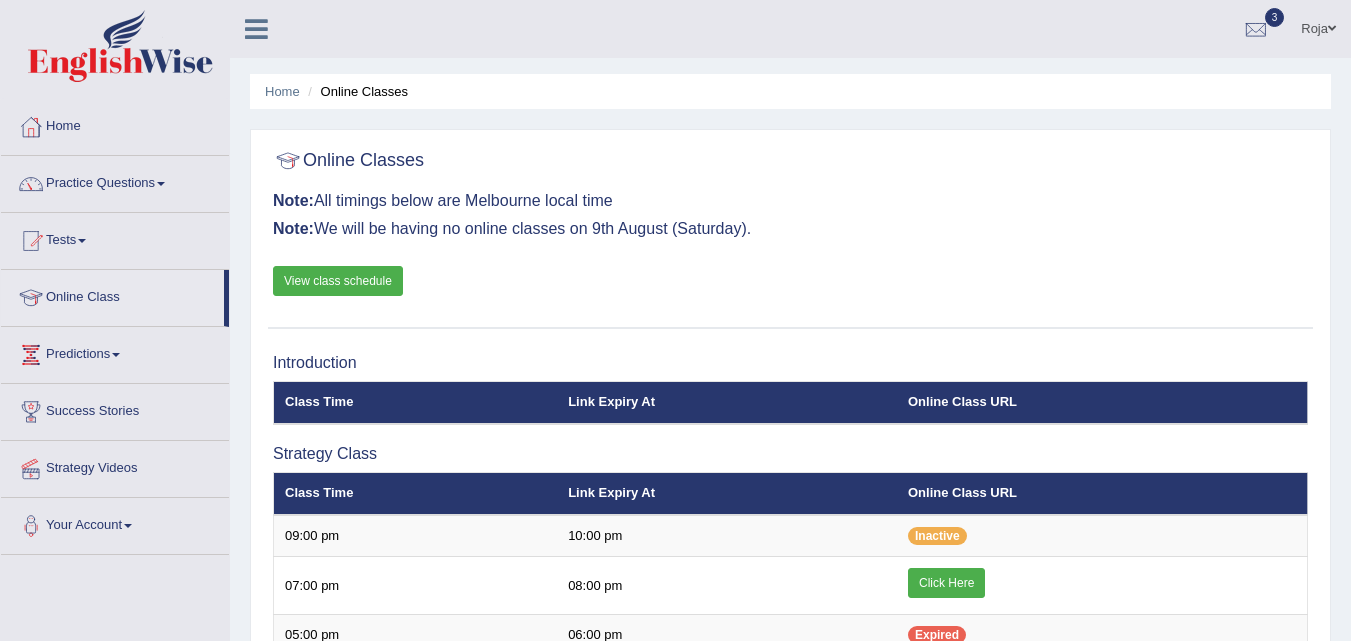 click on "Practice Questions" at bounding box center (115, 181) 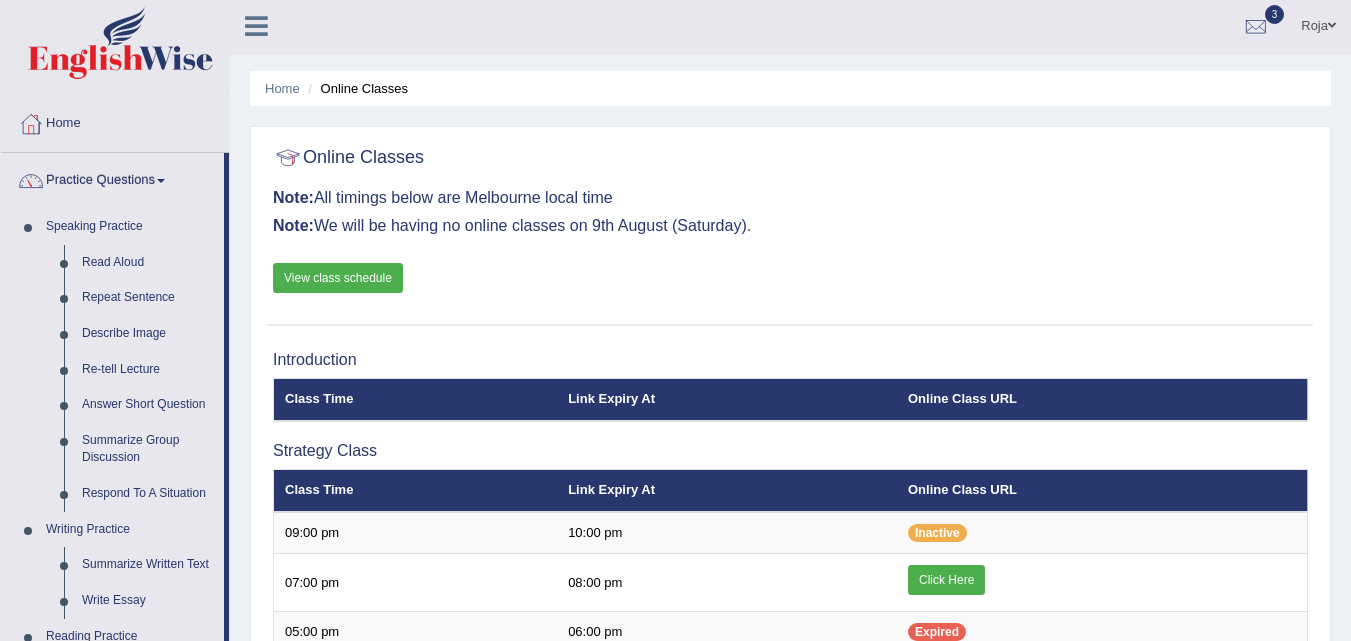 scroll, scrollTop: 0, scrollLeft: 0, axis: both 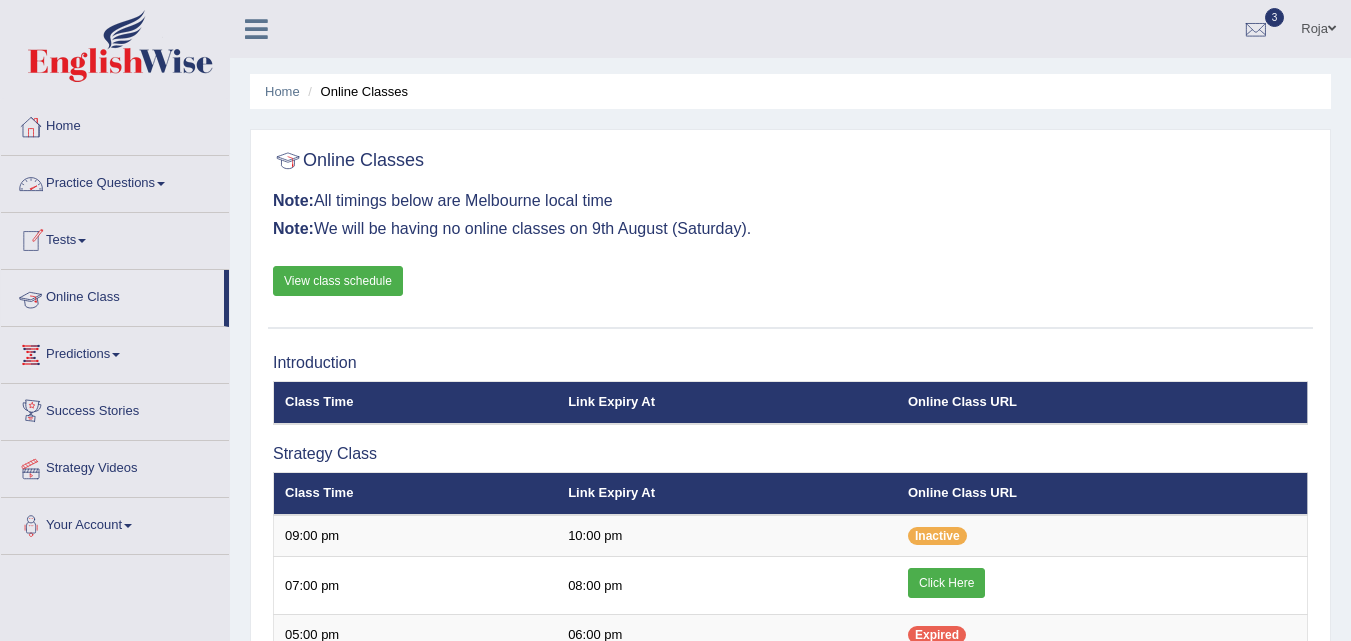 click on "Home" at bounding box center (115, 124) 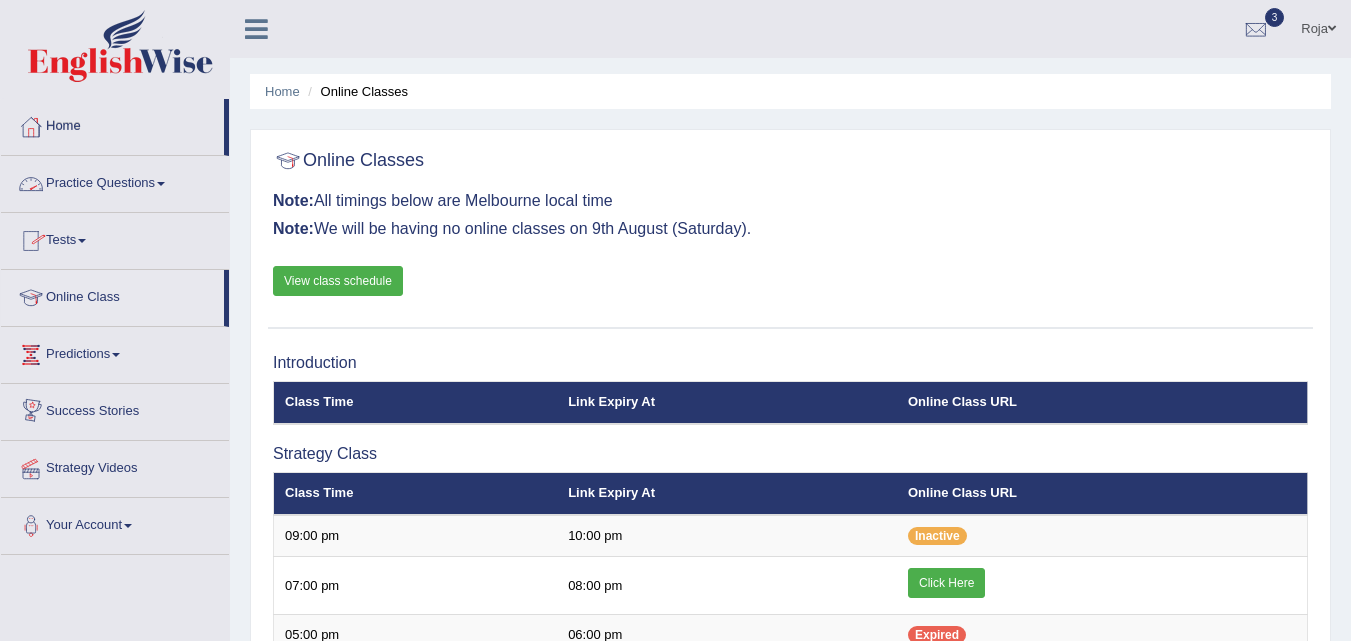 click on "Home" at bounding box center [112, 124] 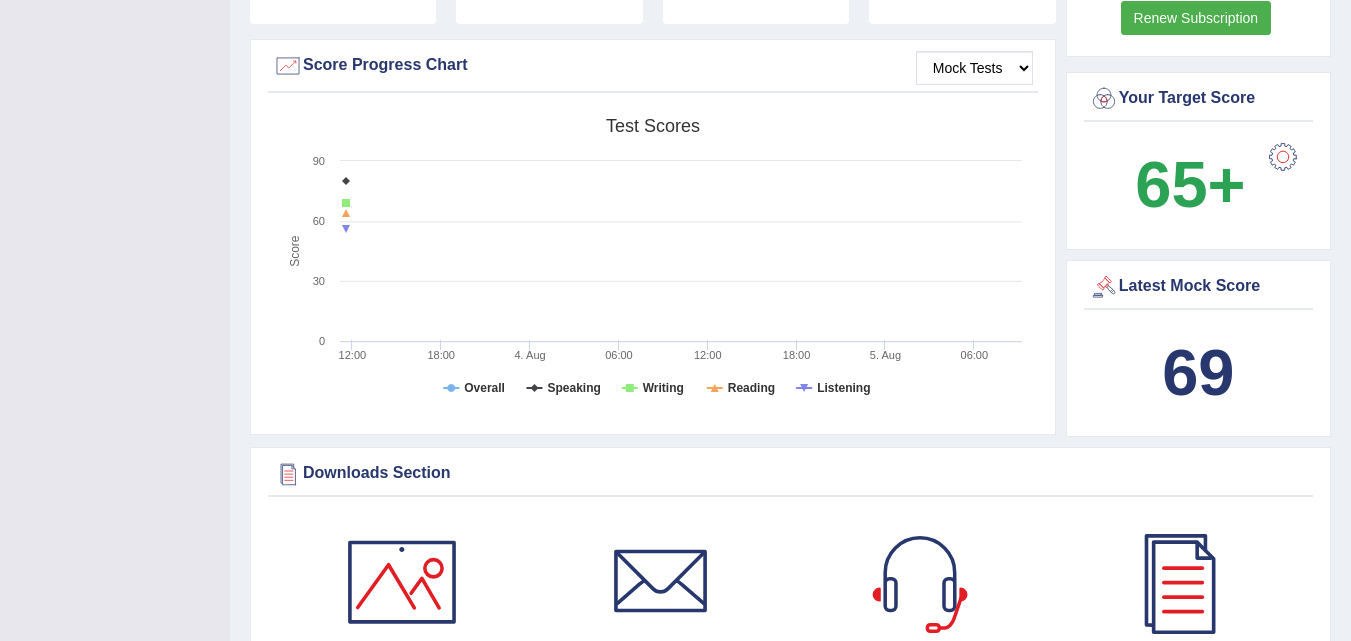scroll, scrollTop: 1031, scrollLeft: 0, axis: vertical 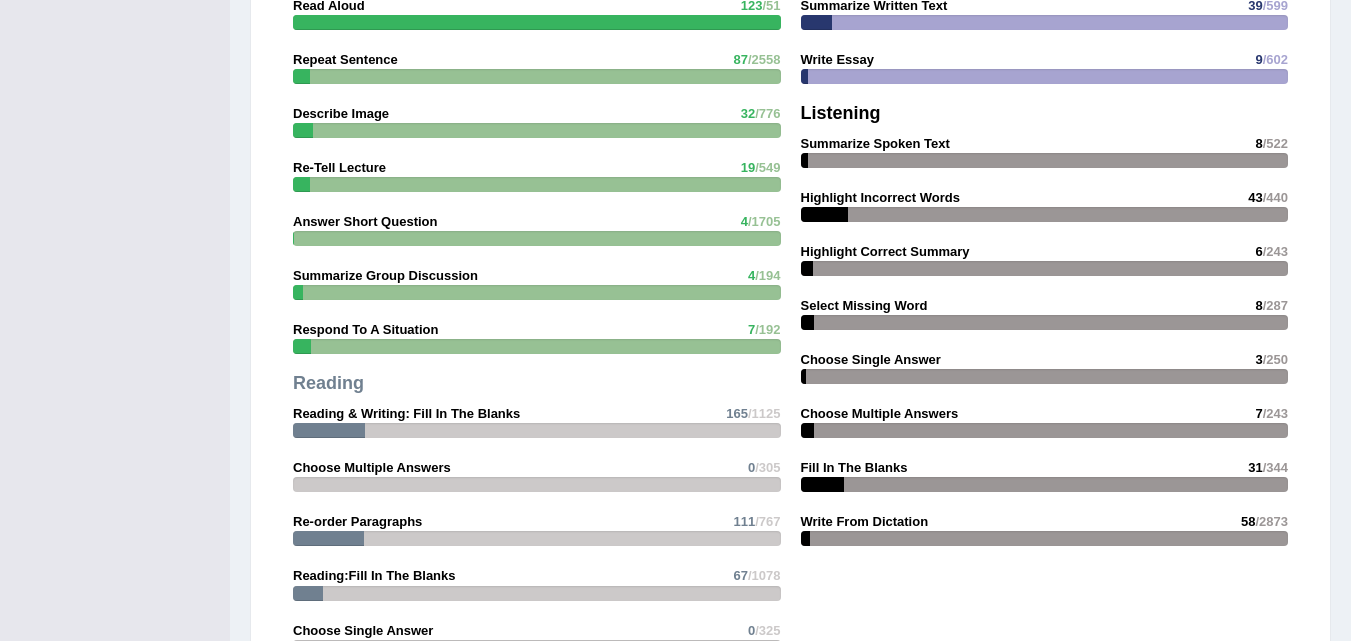 drag, startPoint x: 1355, startPoint y: 145, endPoint x: 1342, endPoint y: 360, distance: 215.39267 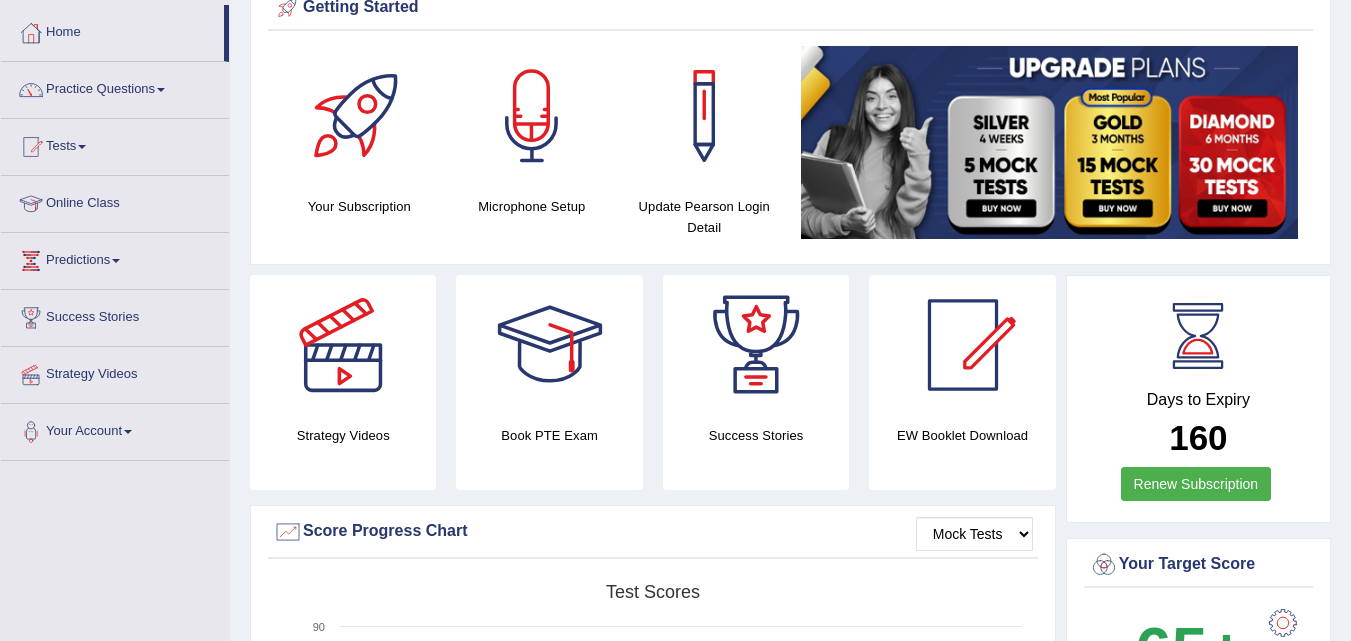 scroll, scrollTop: 83, scrollLeft: 0, axis: vertical 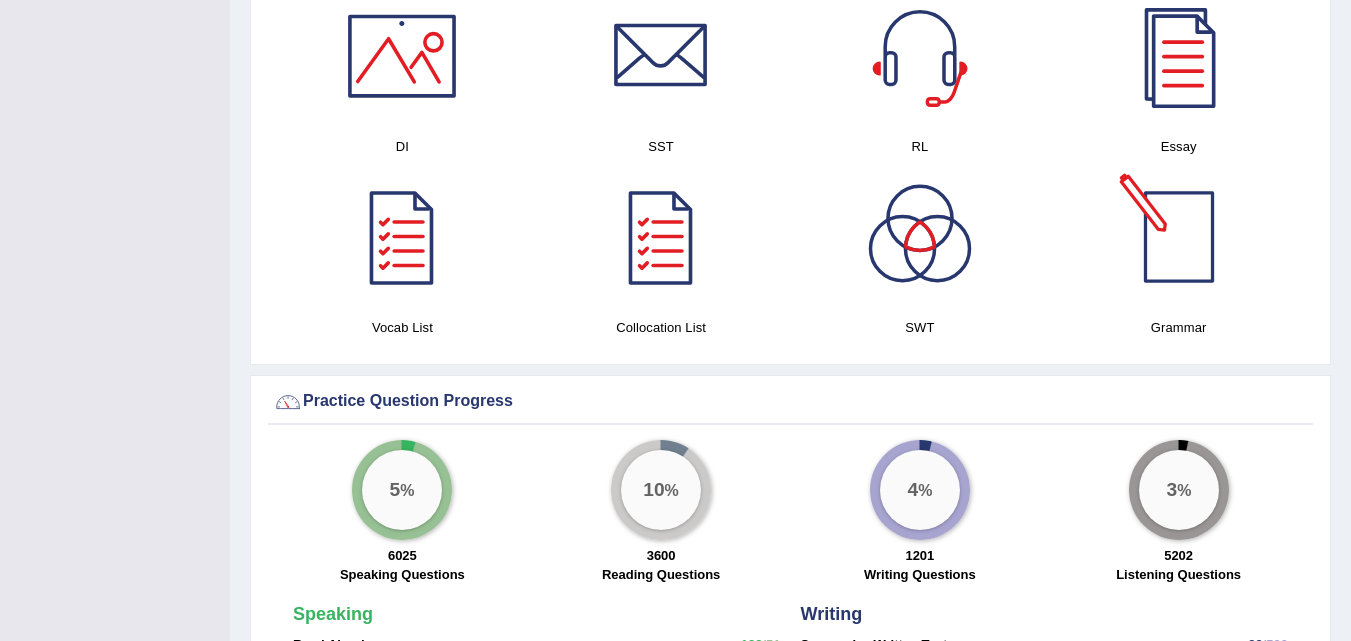 click at bounding box center [1179, 237] 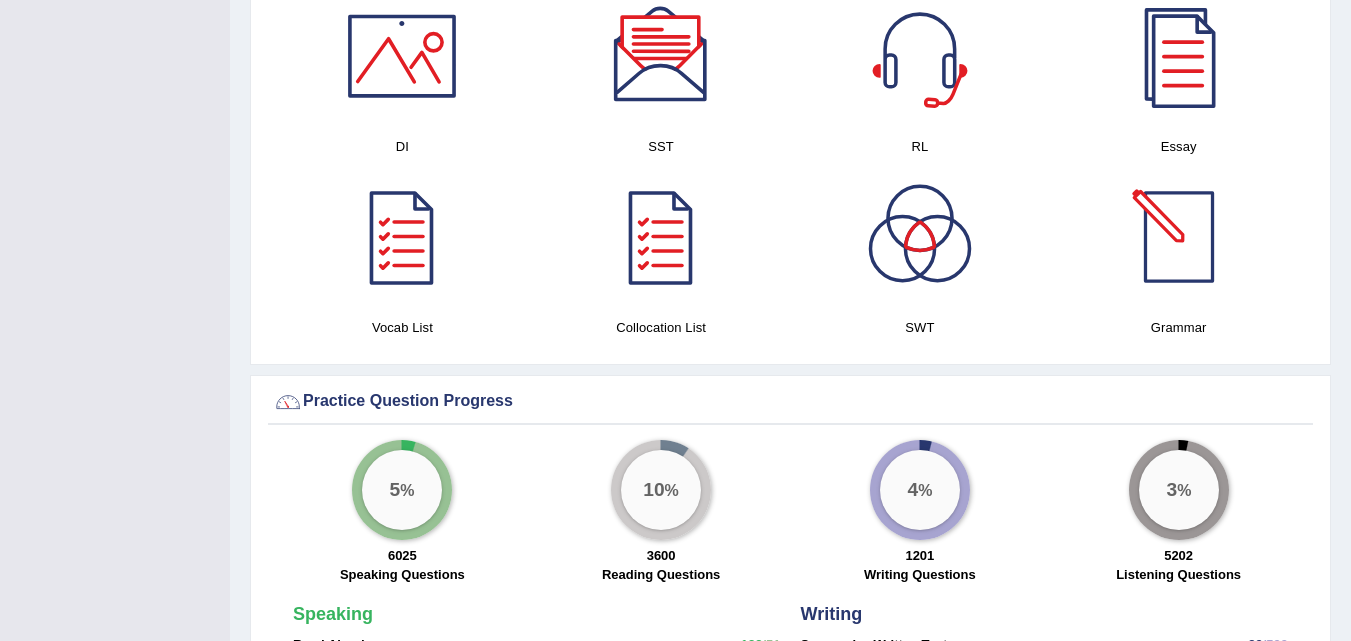 click at bounding box center (1179, 237) 